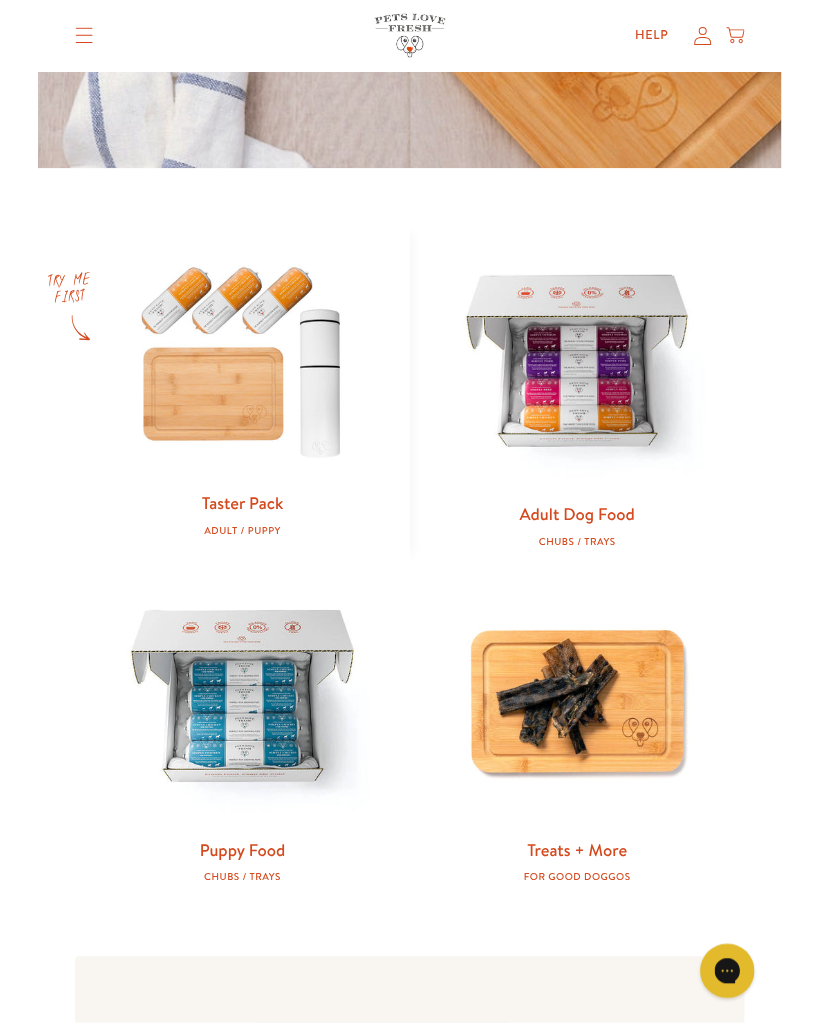 scroll, scrollTop: 676, scrollLeft: 0, axis: vertical 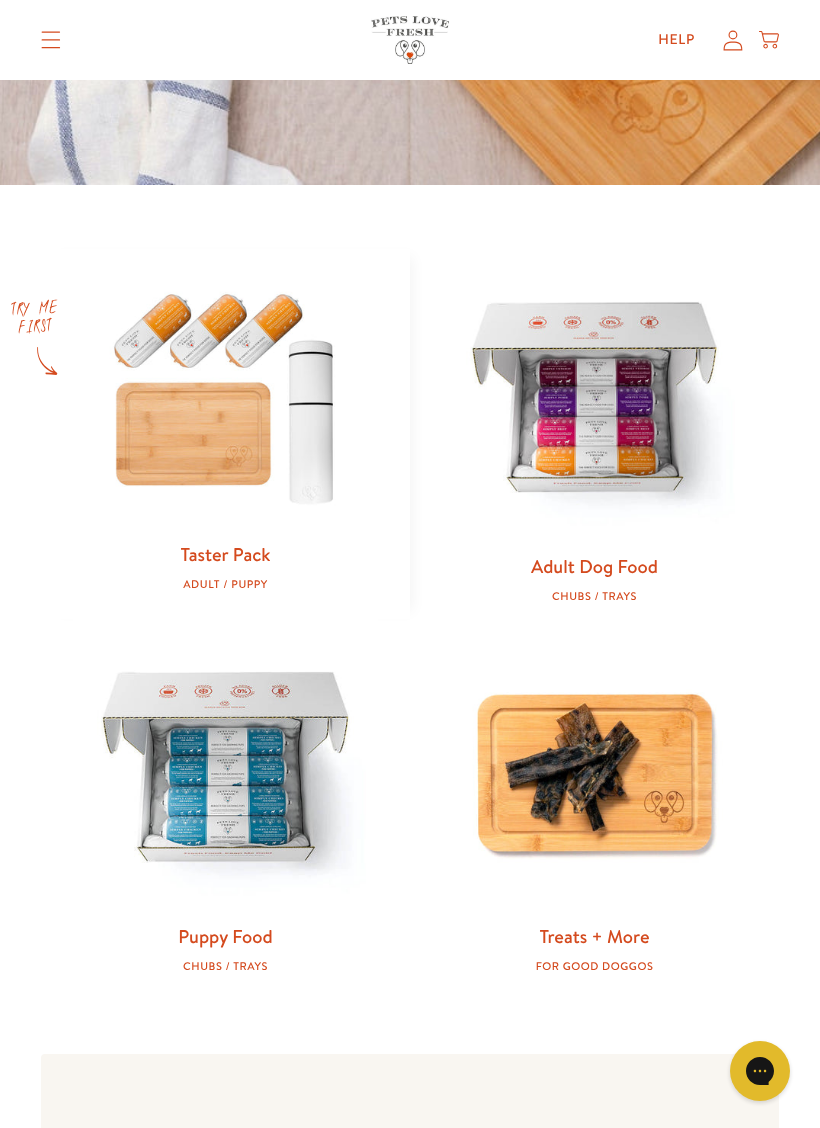 click on "Adult Dog Food" at bounding box center (594, 566) 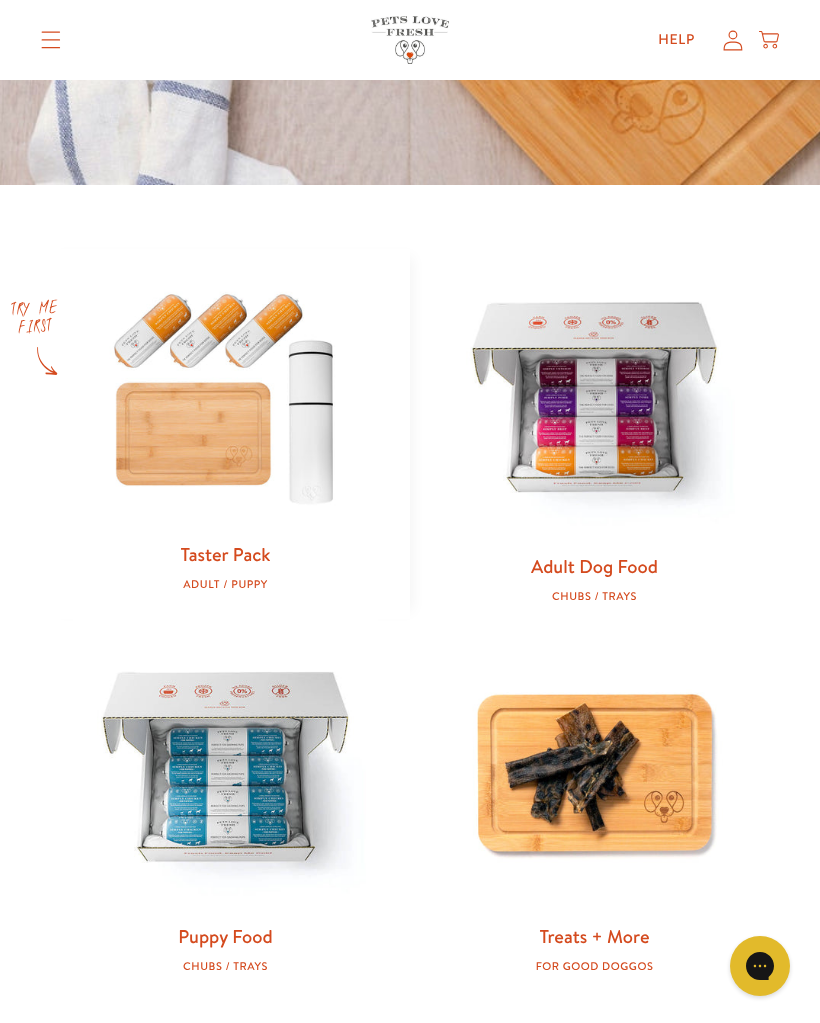 click at bounding box center [594, 401] 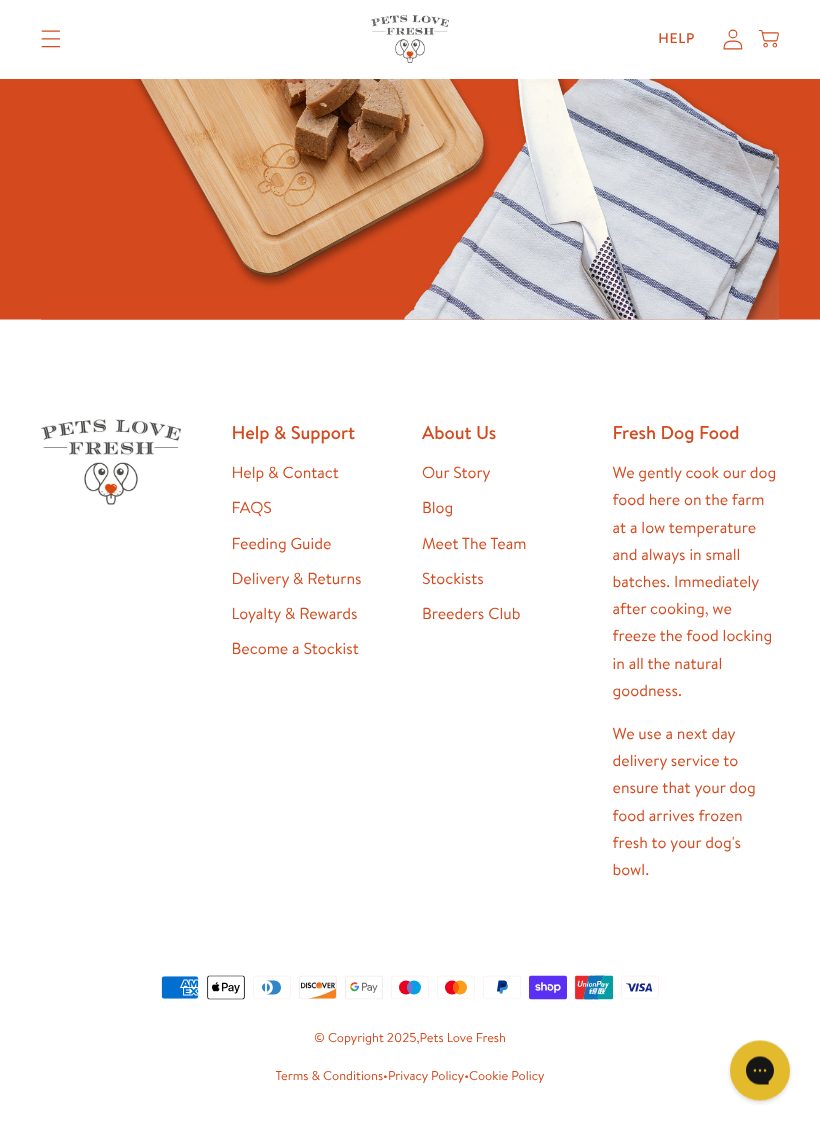 scroll, scrollTop: 1768, scrollLeft: 0, axis: vertical 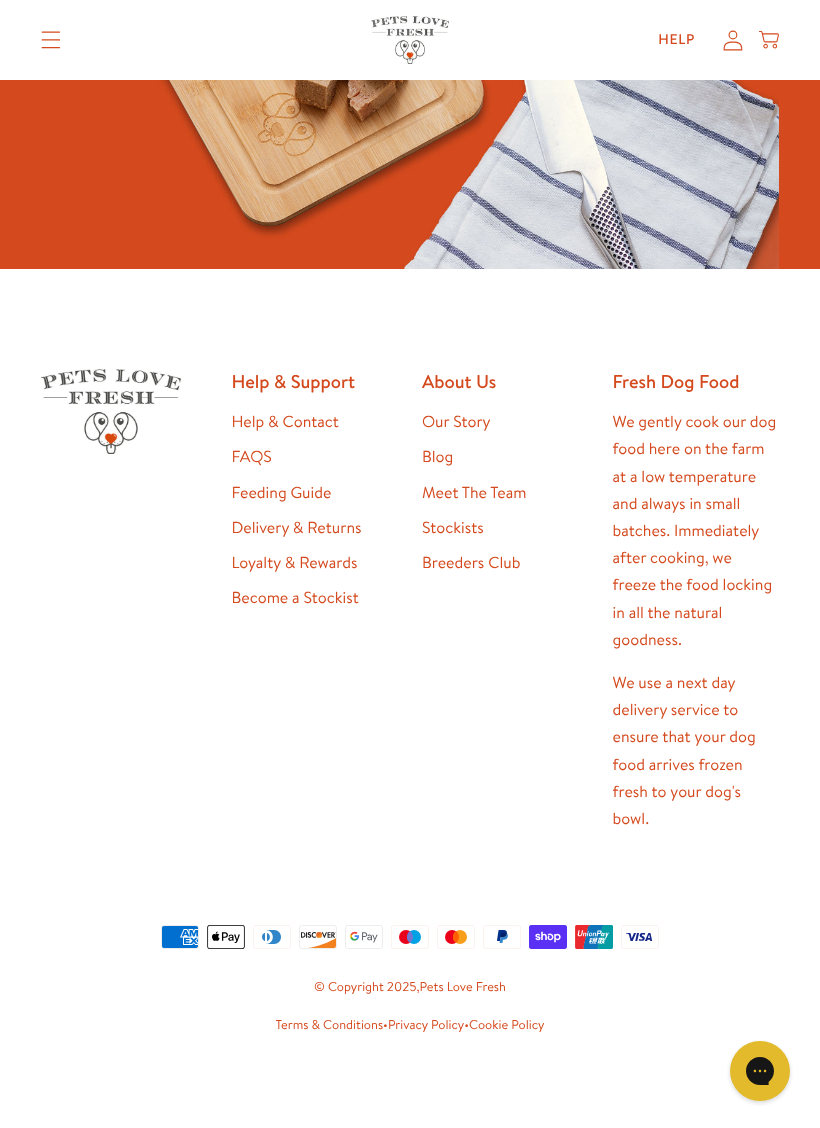 click 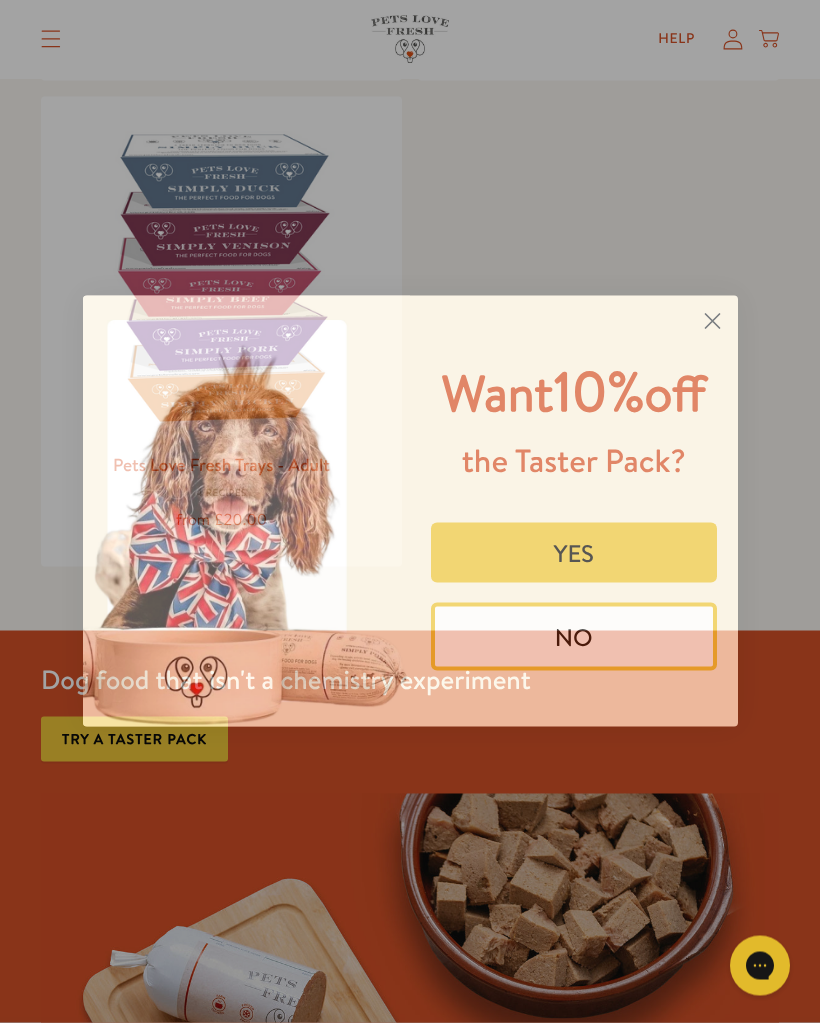 click on "YES" at bounding box center (574, 553) 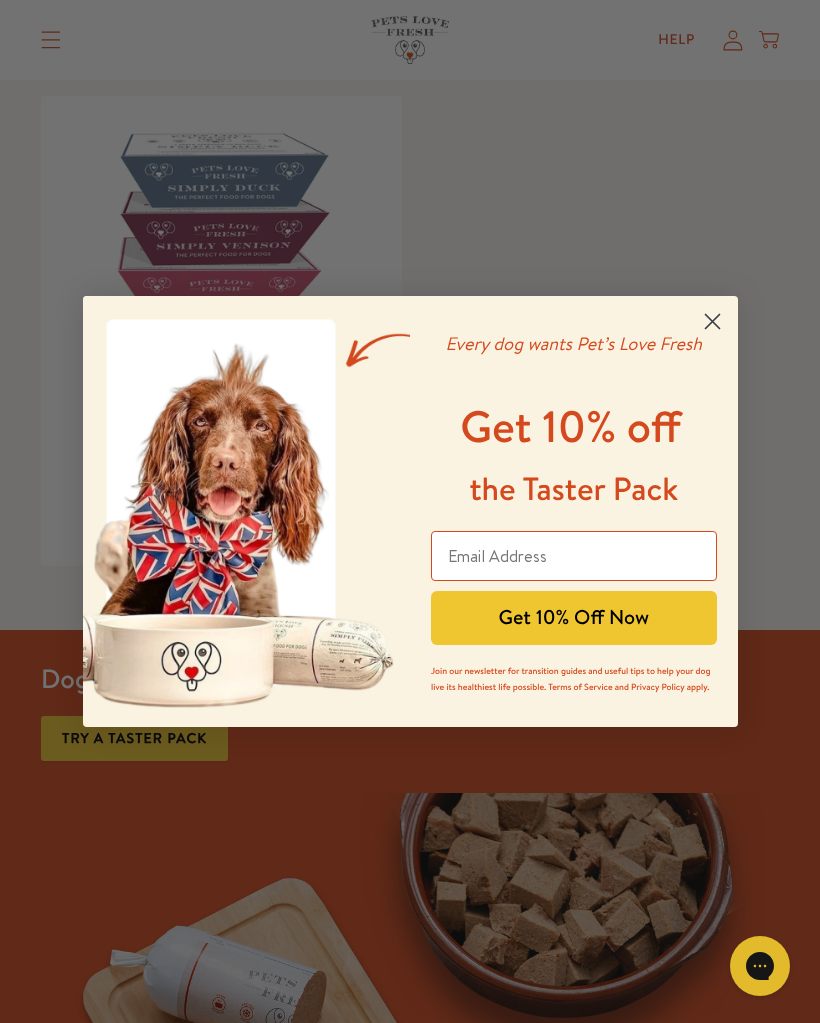 click at bounding box center [574, 556] 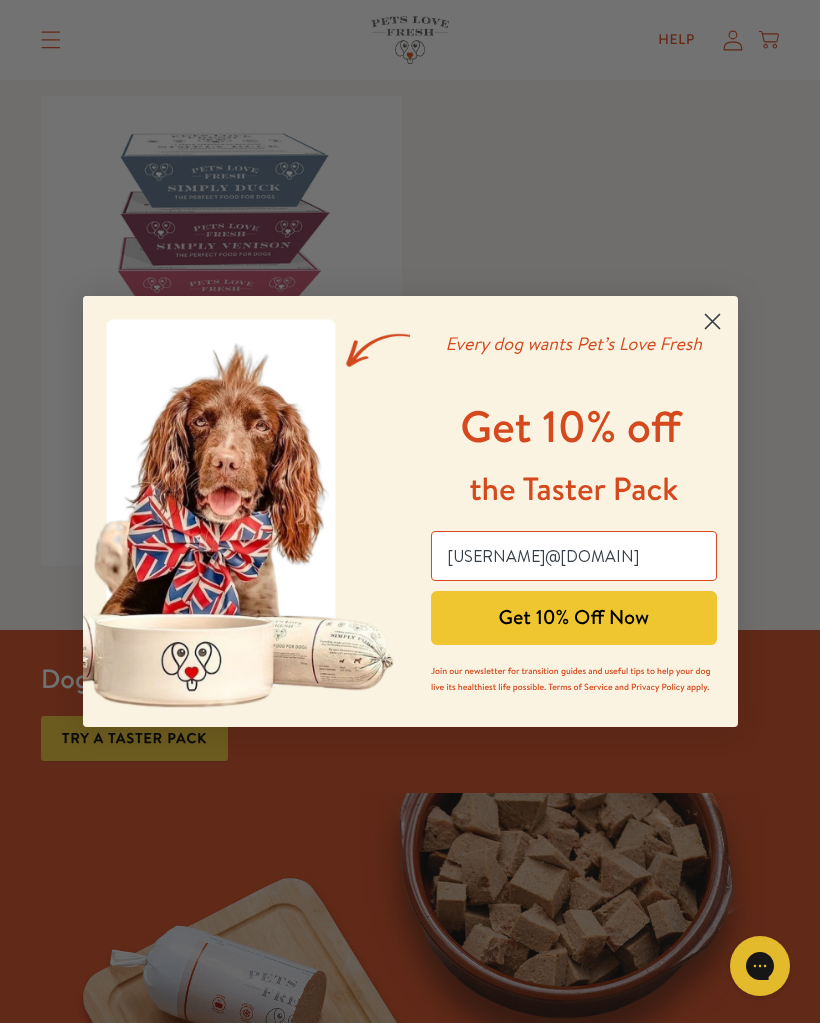 click on "Get 10% Off Now" at bounding box center [574, 618] 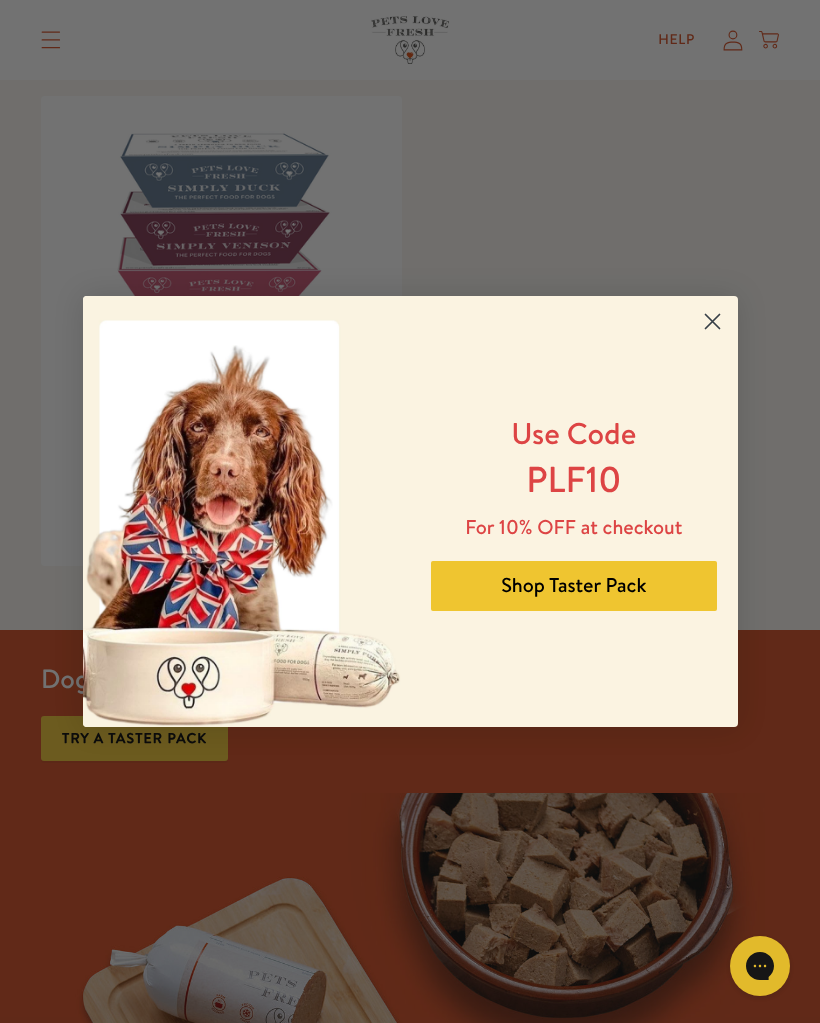 click on "Shop Taster Pack" at bounding box center [574, 586] 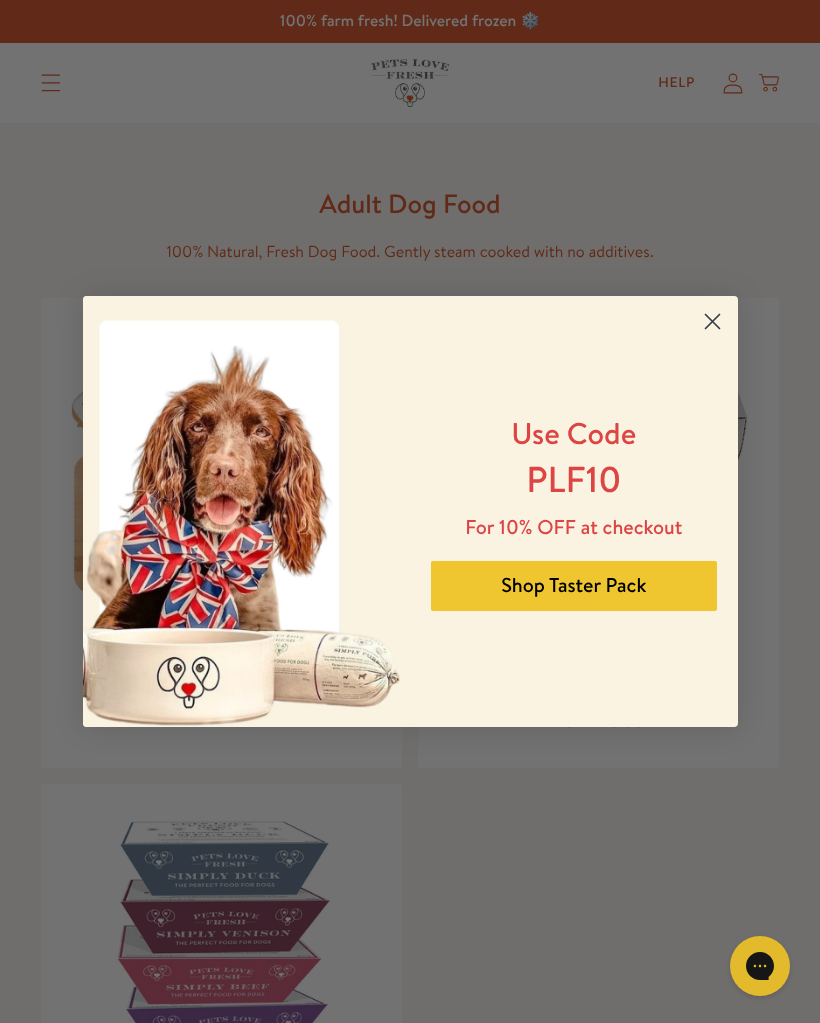 scroll, scrollTop: 688, scrollLeft: 0, axis: vertical 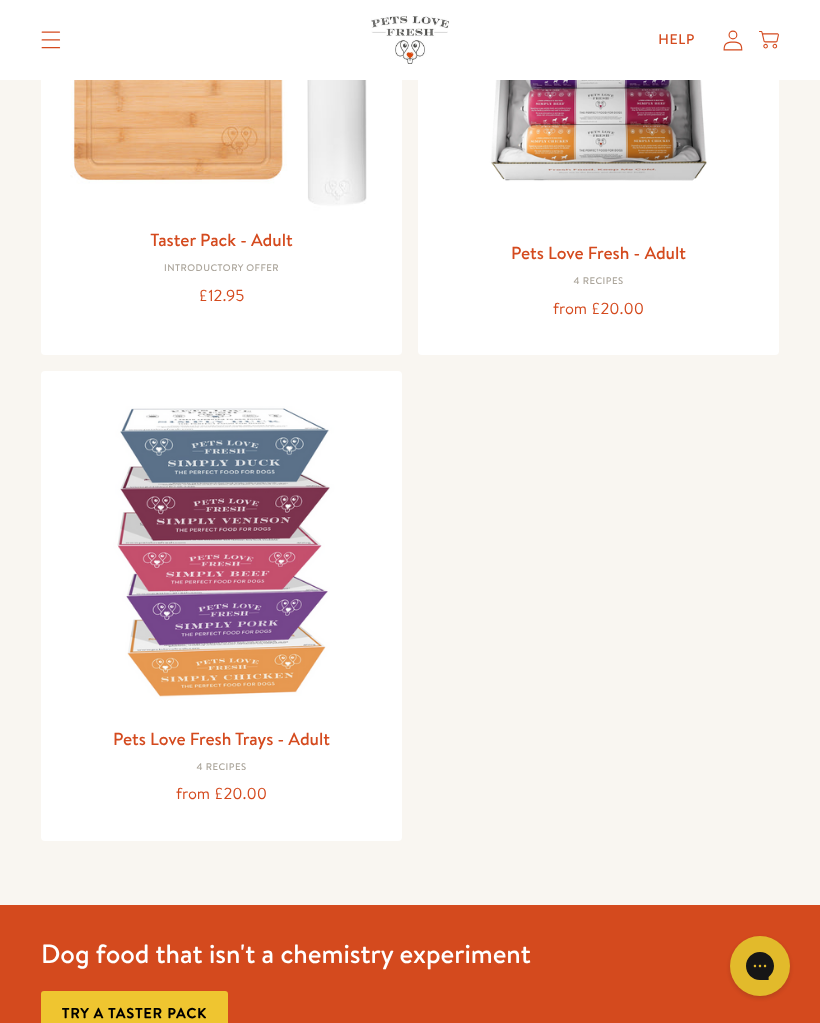 click on "from £20.00" at bounding box center [598, 309] 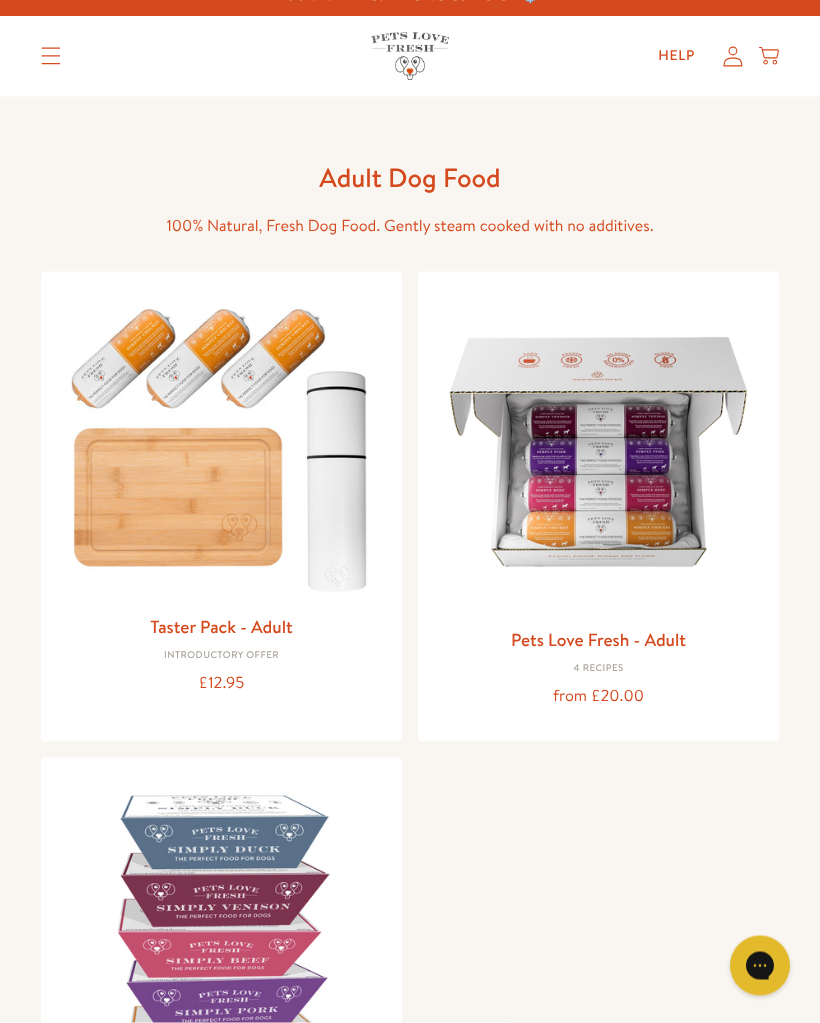 scroll, scrollTop: 22, scrollLeft: 0, axis: vertical 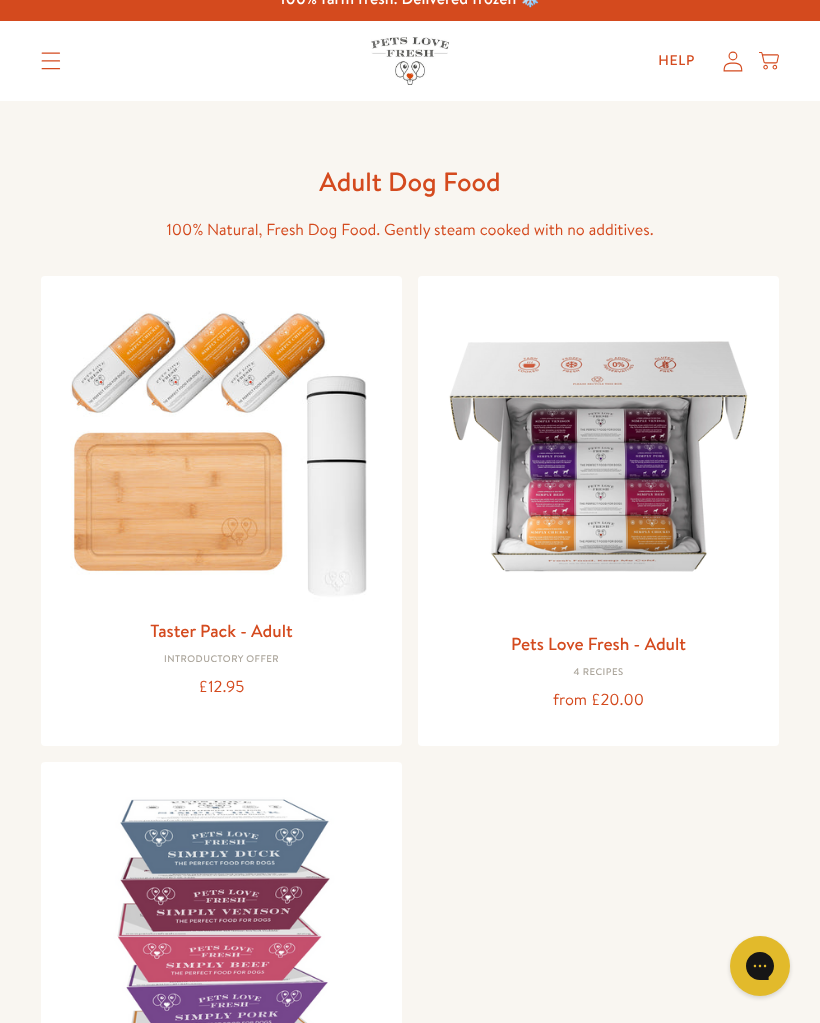 click at bounding box center [598, 456] 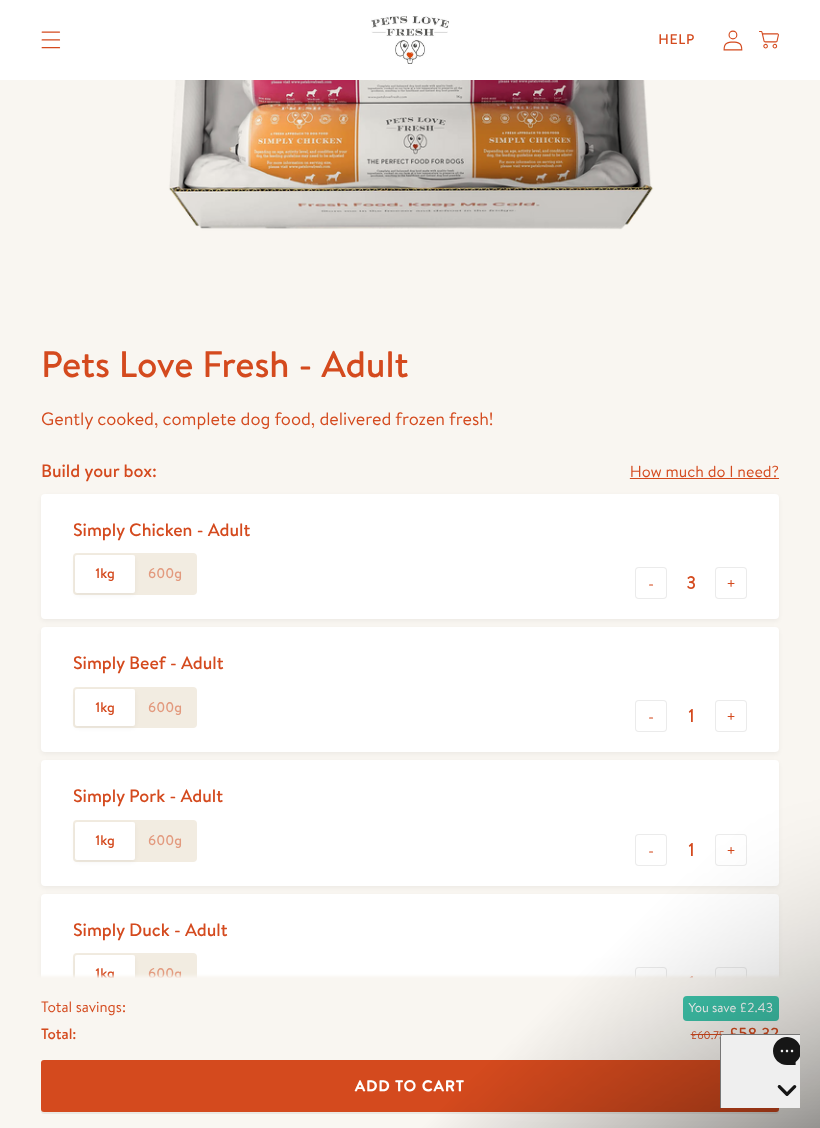 scroll, scrollTop: 0, scrollLeft: 0, axis: both 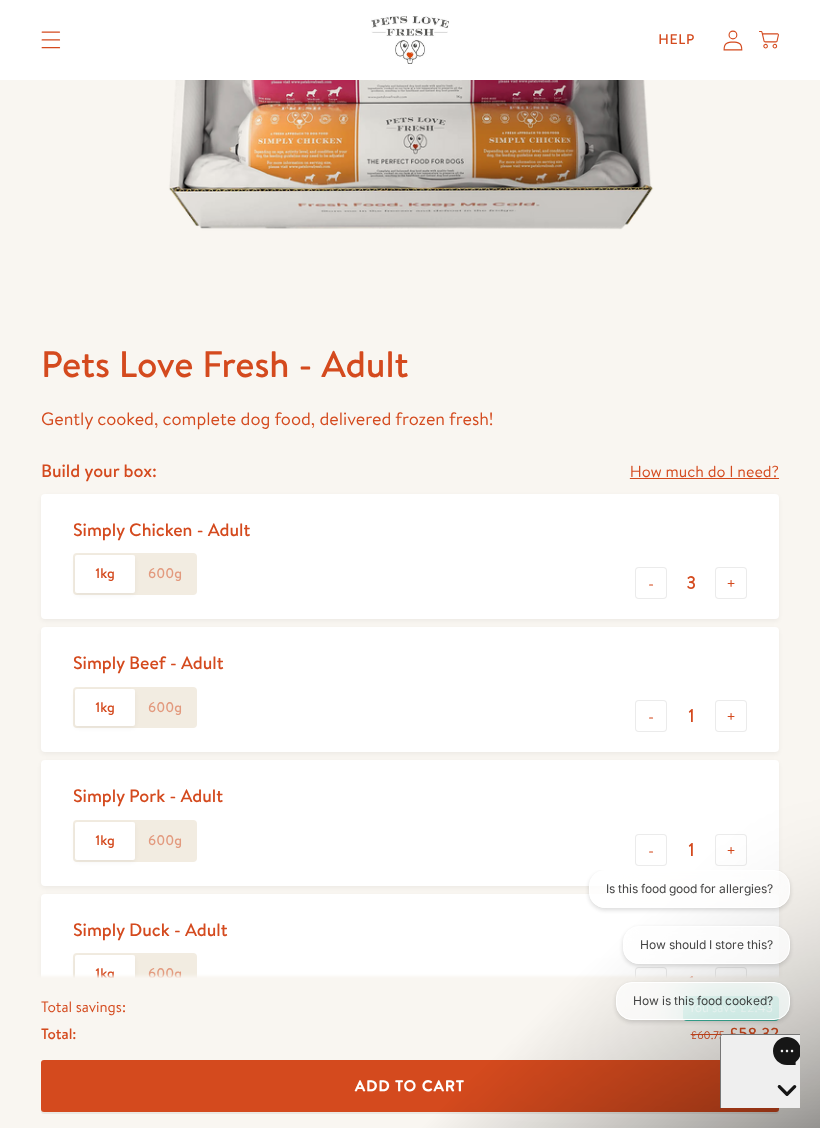 click on "-" at bounding box center (651, 583) 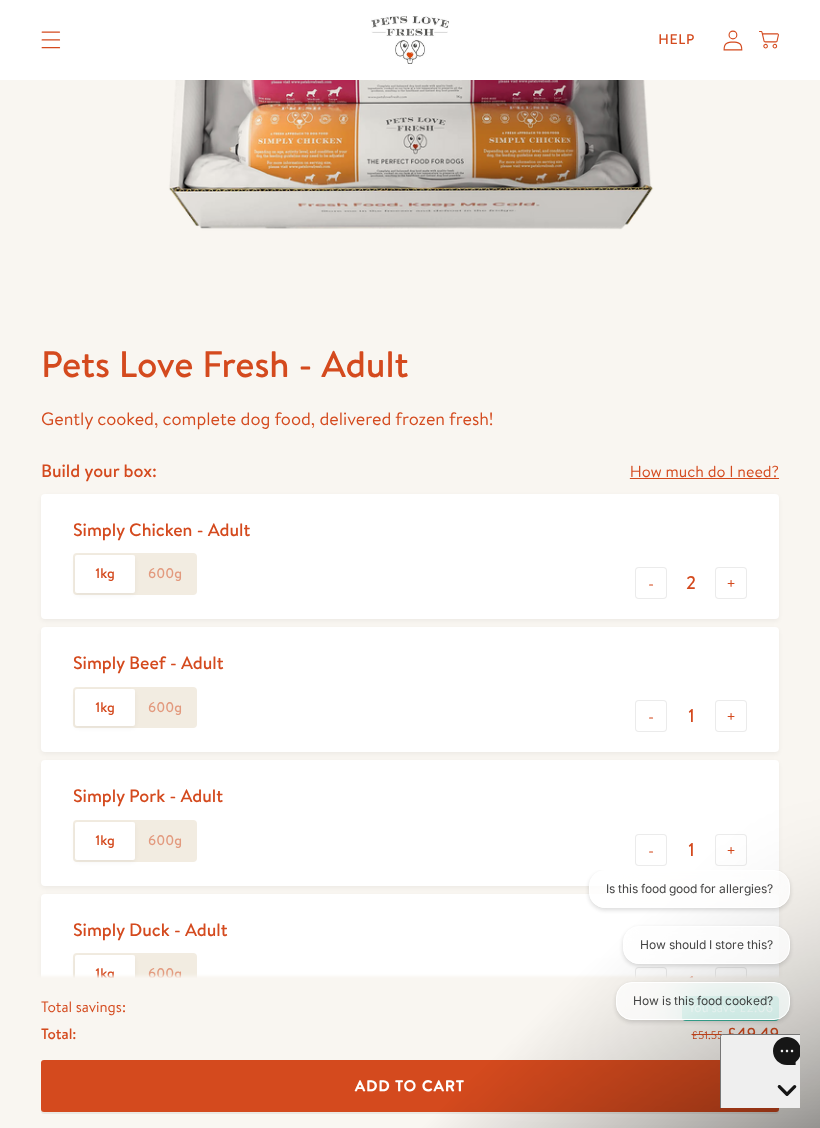 click on "Simply Chicken - Adult
1kg
600g
-
2
+" at bounding box center (410, 556) 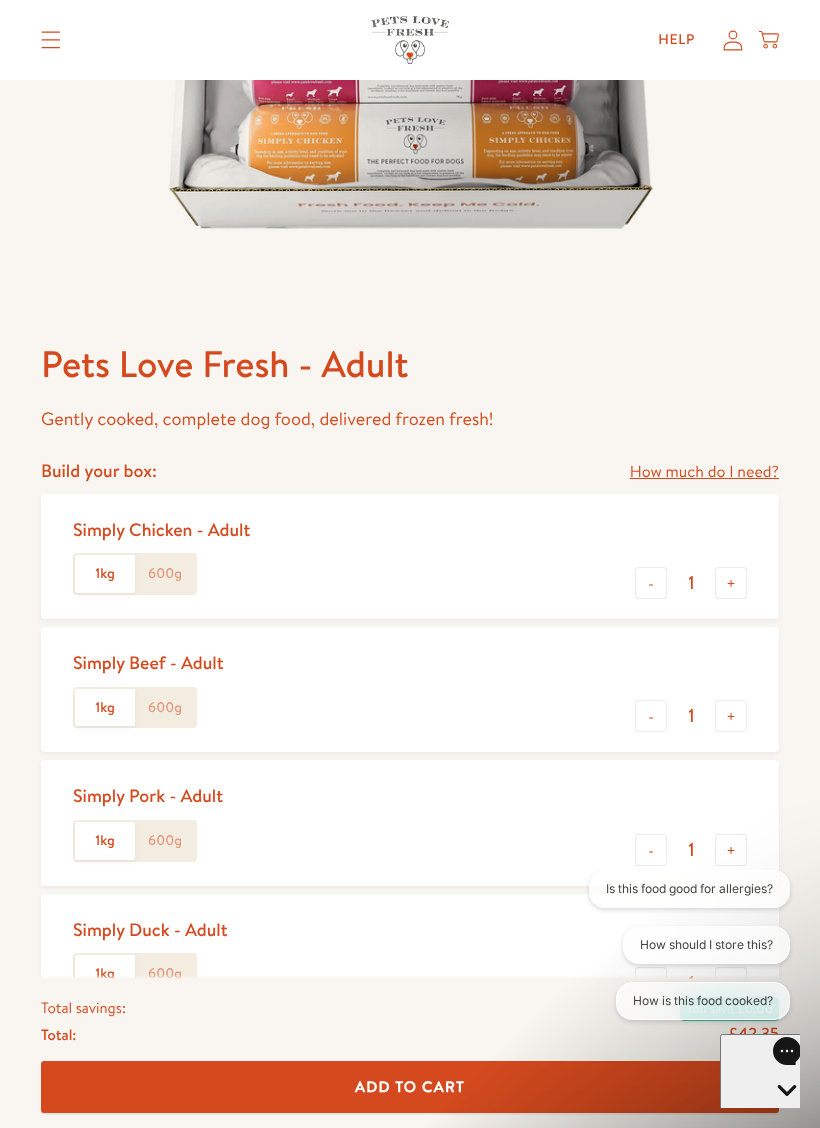 click on "-" at bounding box center (651, 583) 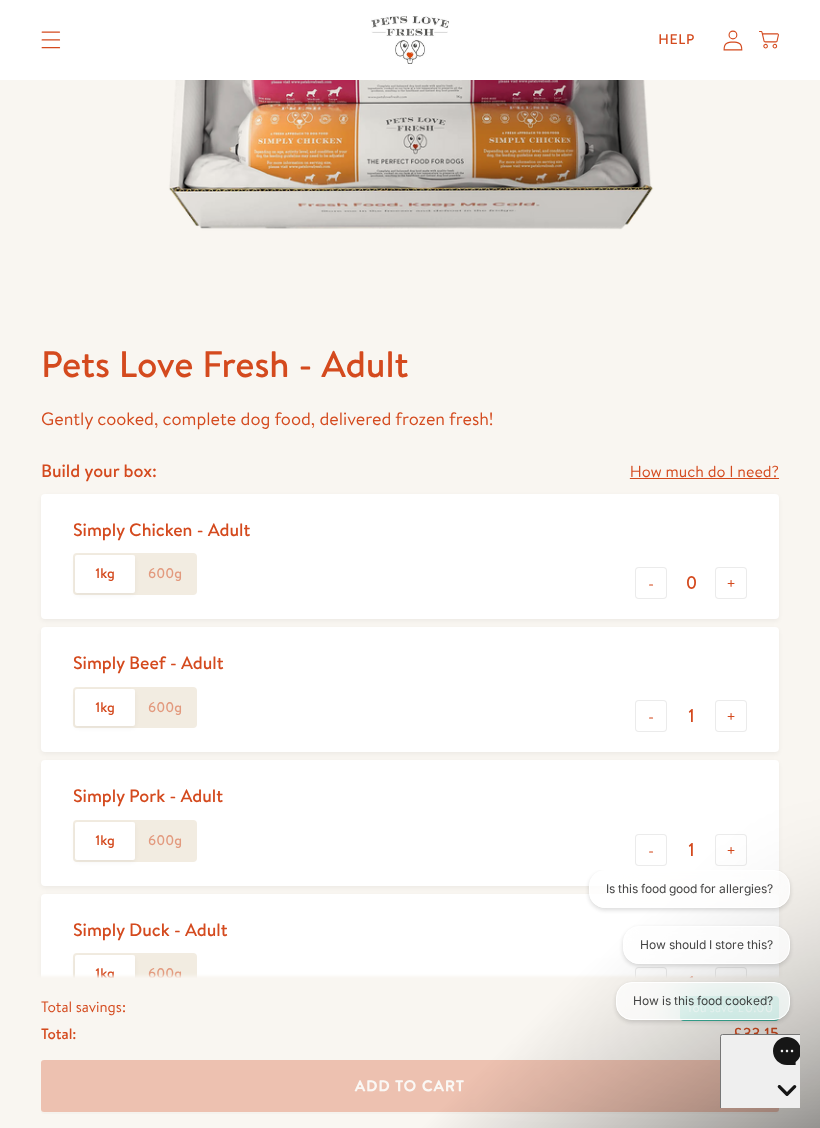 click on "+" at bounding box center [731, 716] 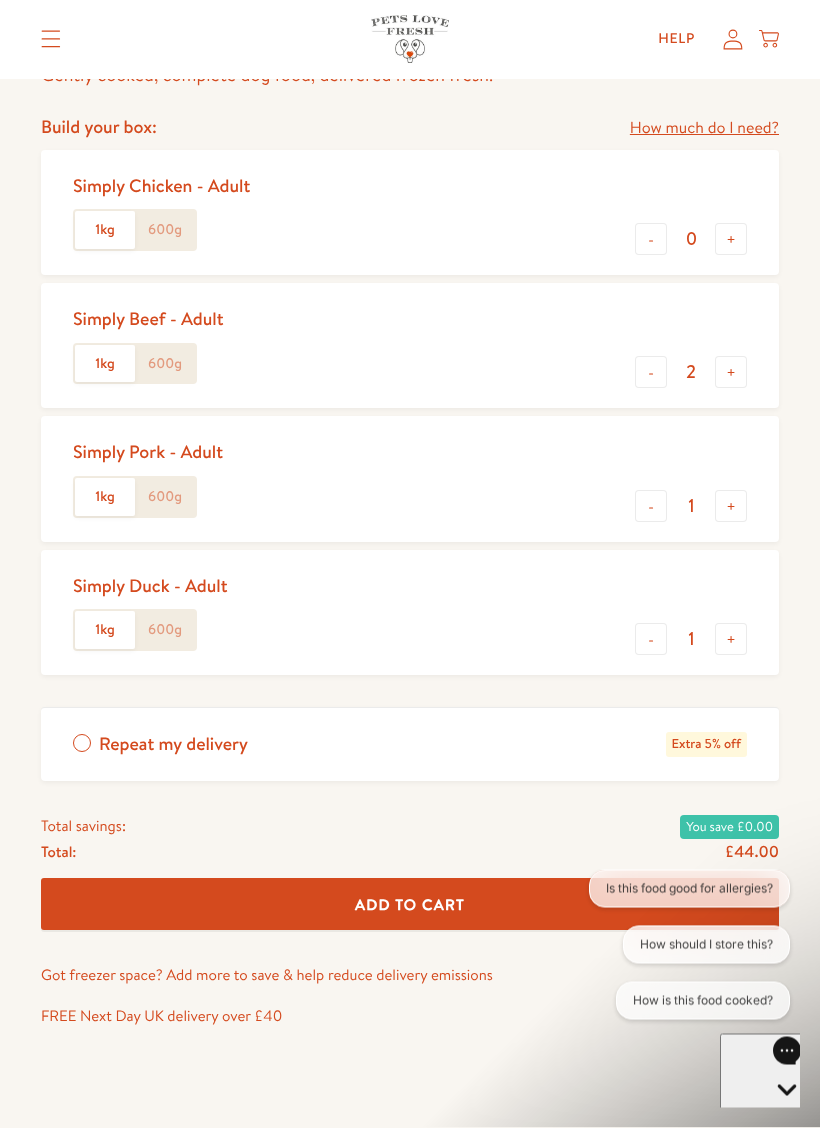 scroll, scrollTop: 870, scrollLeft: 0, axis: vertical 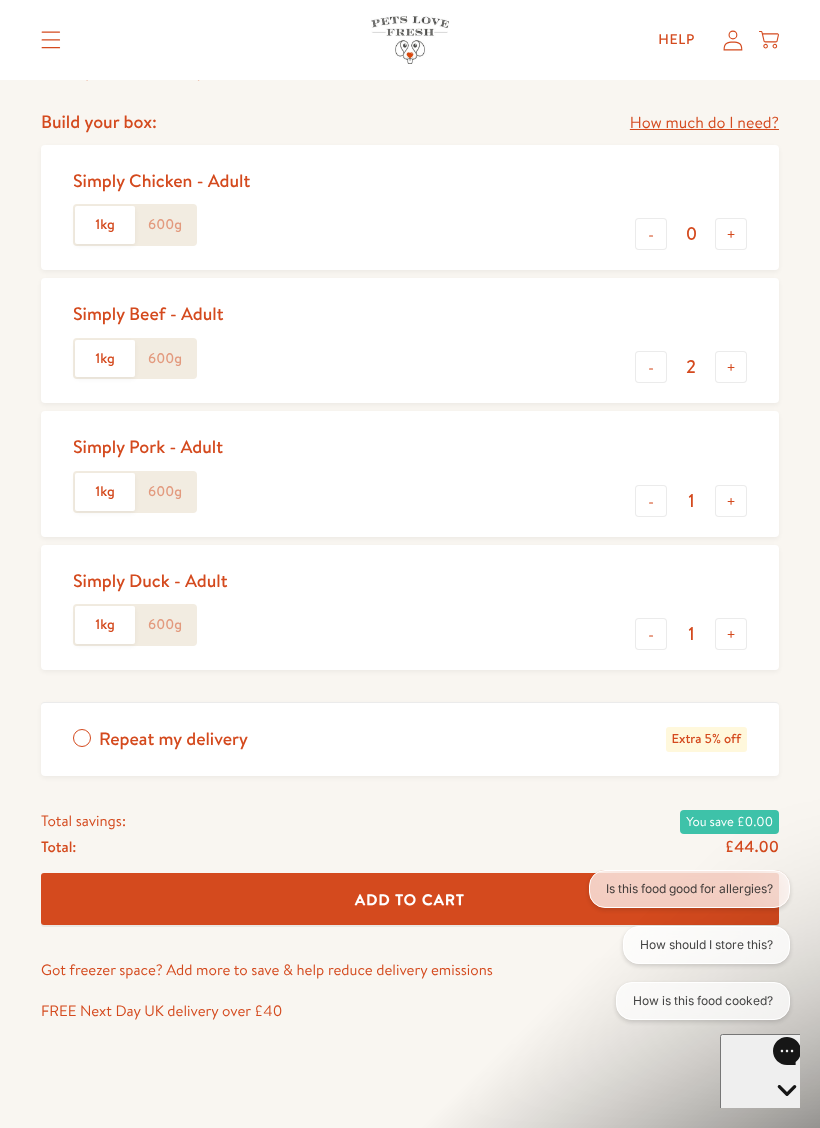 click on "+" at bounding box center [731, 501] 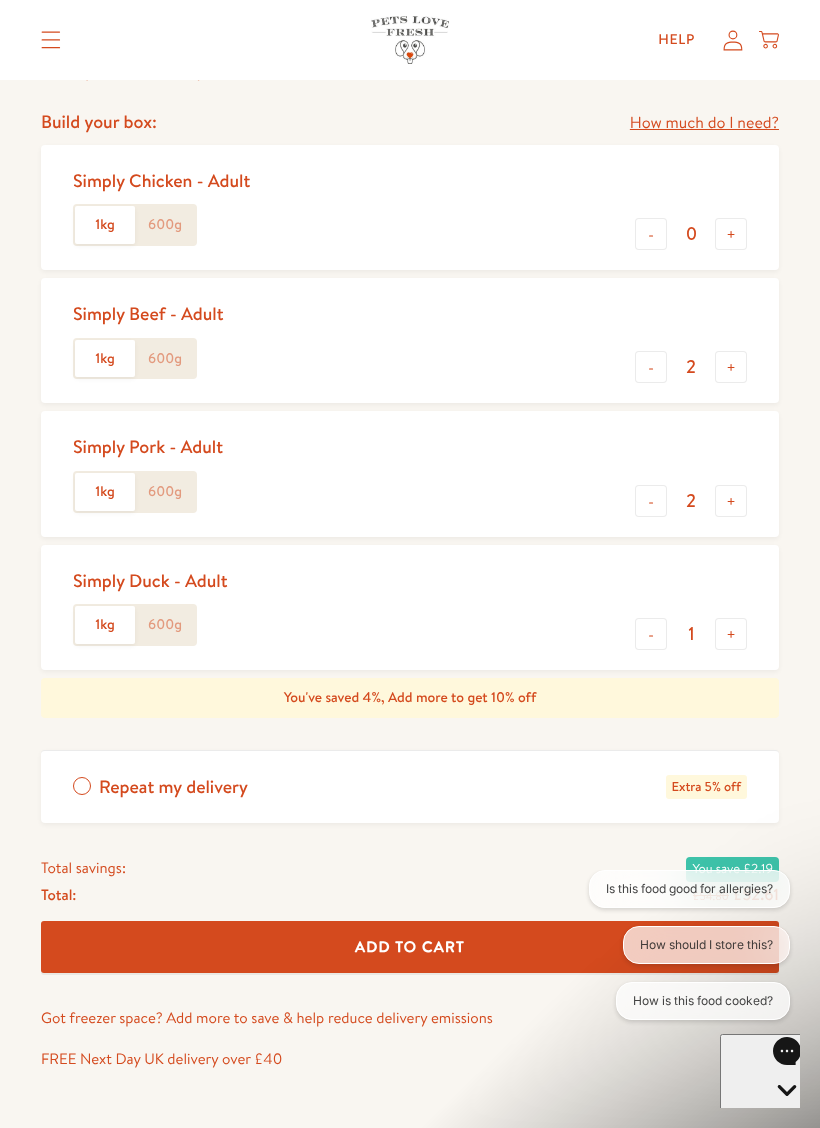 click on "+" at bounding box center [731, 634] 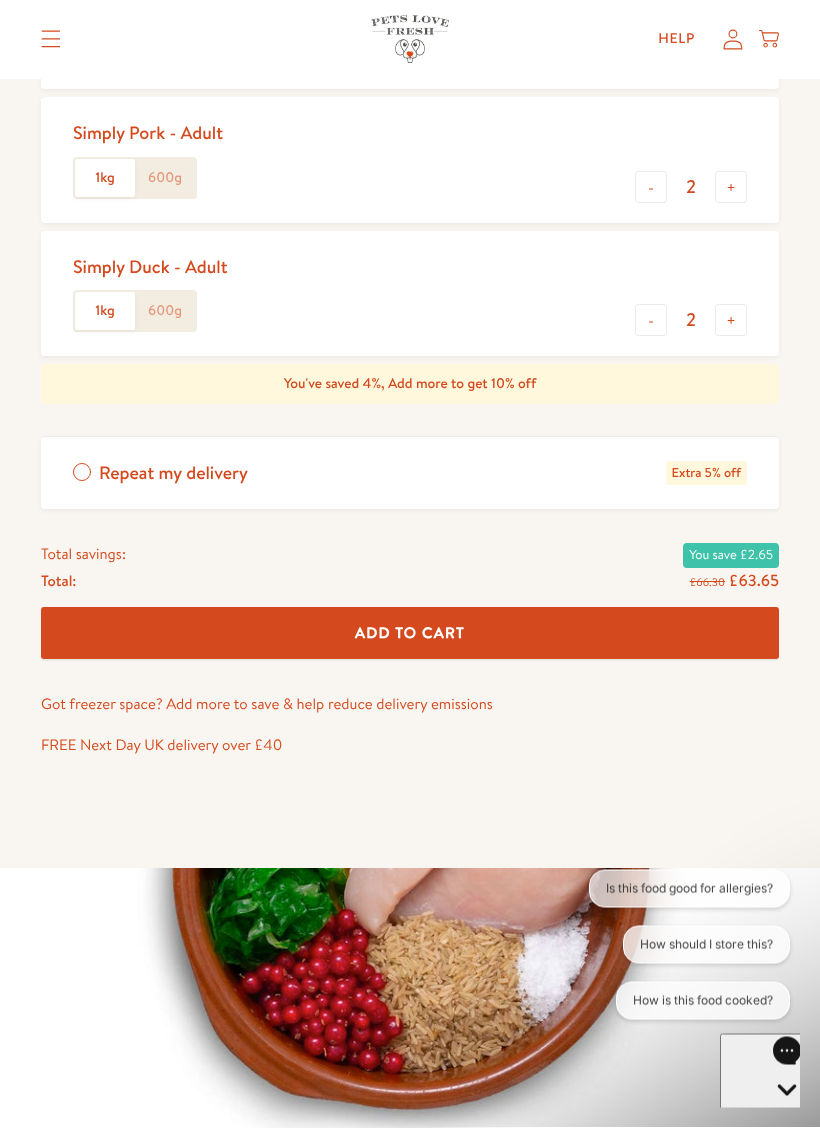 scroll, scrollTop: 1189, scrollLeft: 0, axis: vertical 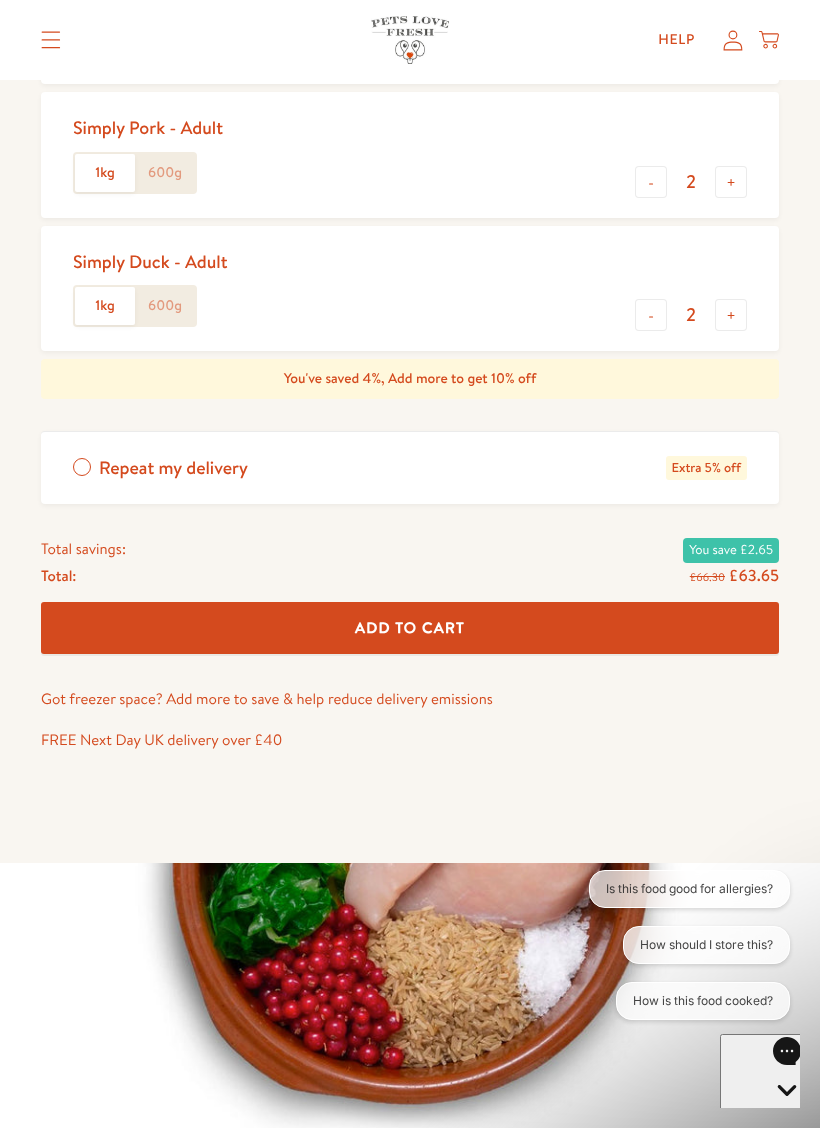 click on "Add To Cart" at bounding box center [410, 627] 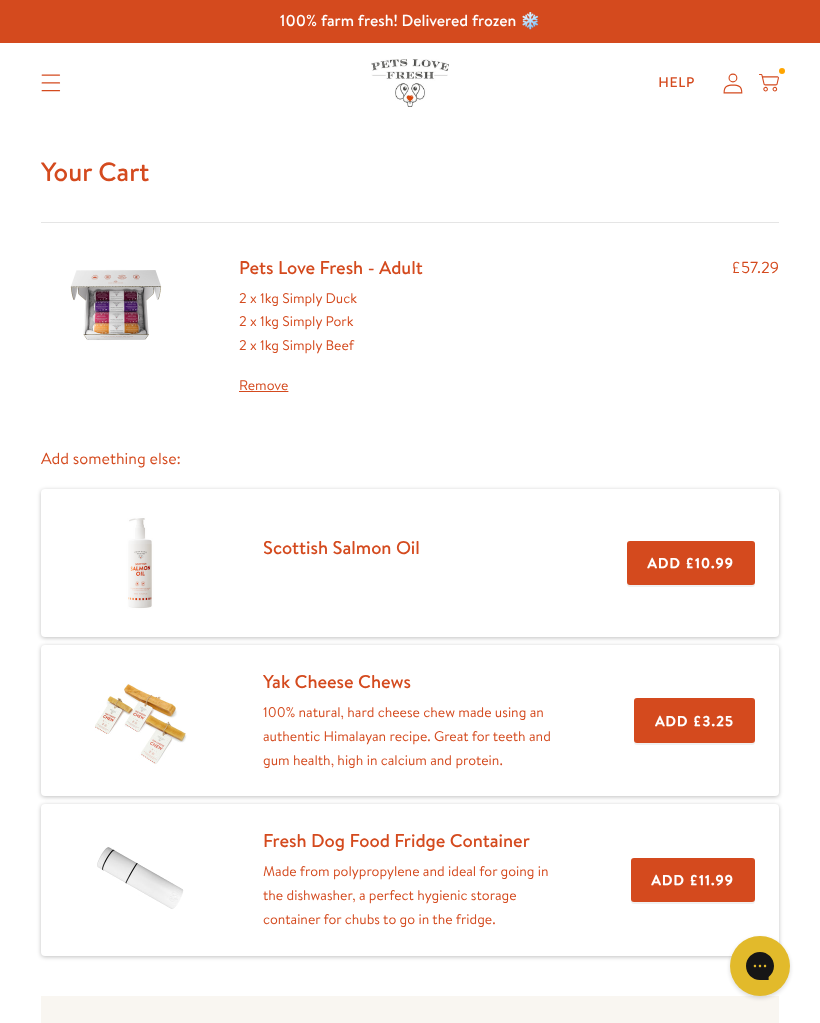 scroll, scrollTop: 0, scrollLeft: 0, axis: both 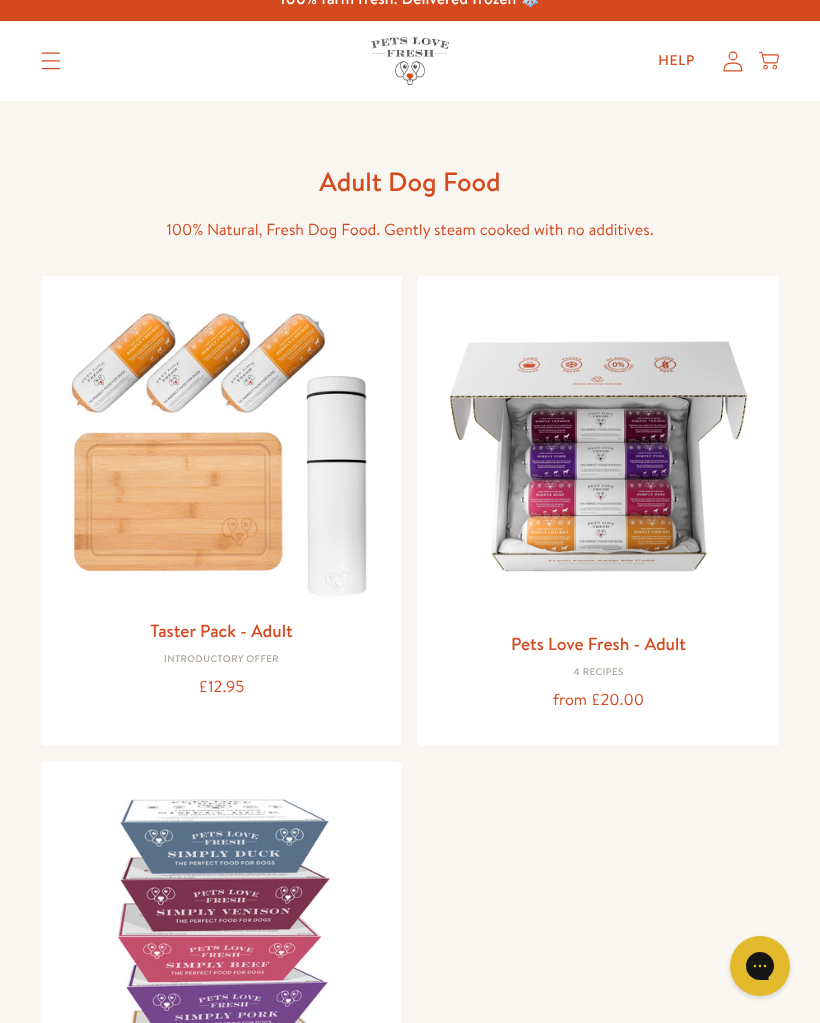 click on "4 Recipes" at bounding box center [598, 673] 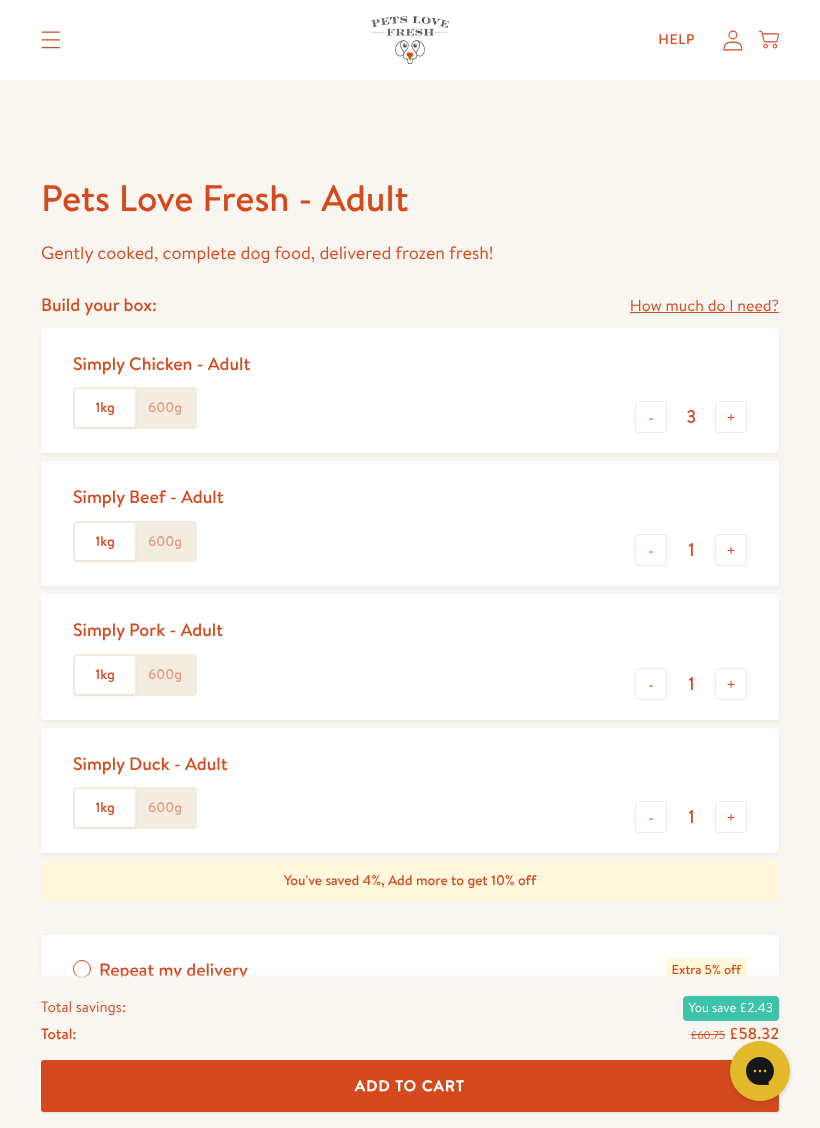 scroll, scrollTop: 697, scrollLeft: 0, axis: vertical 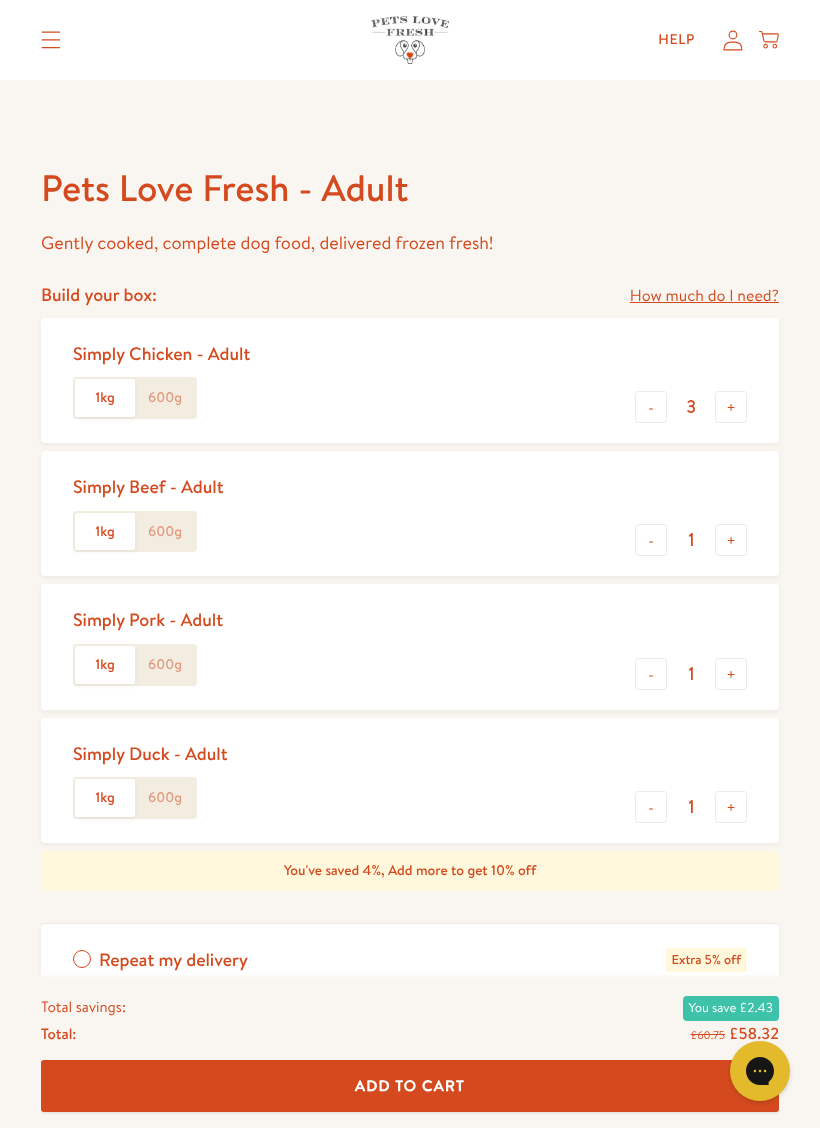 click on "600g" 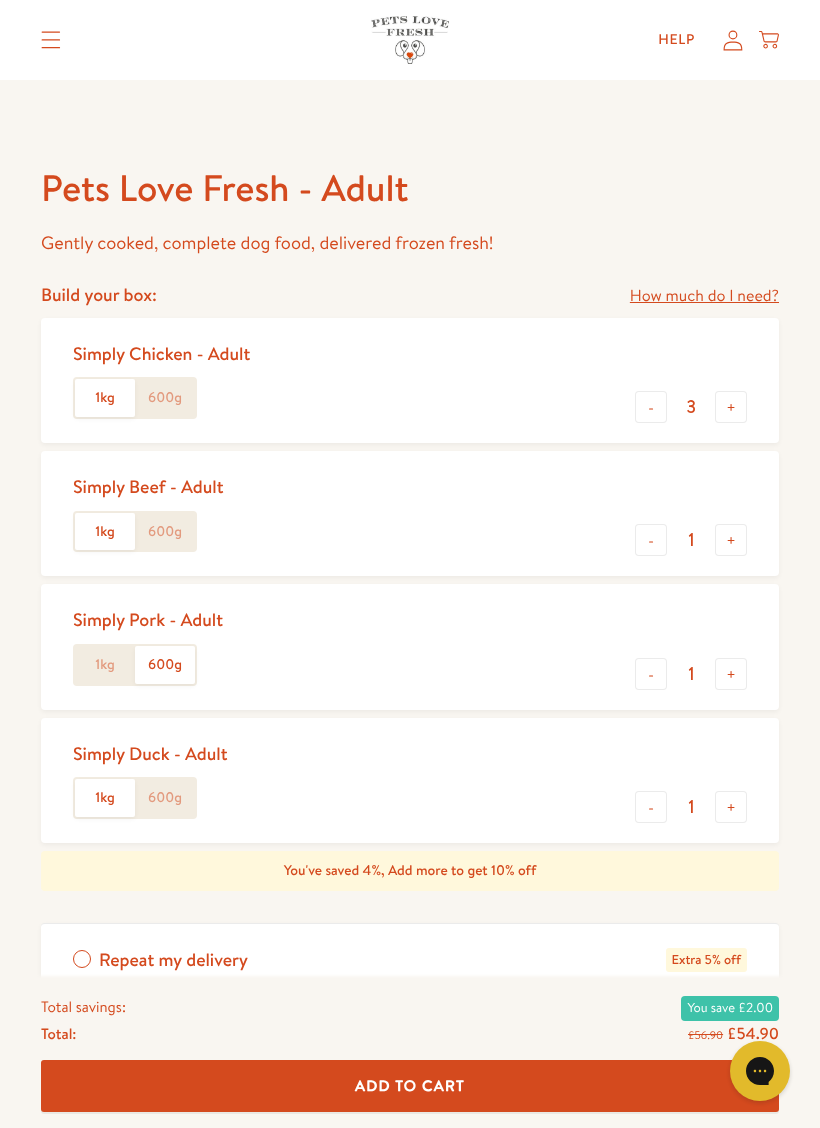 click on "-" at bounding box center [651, 407] 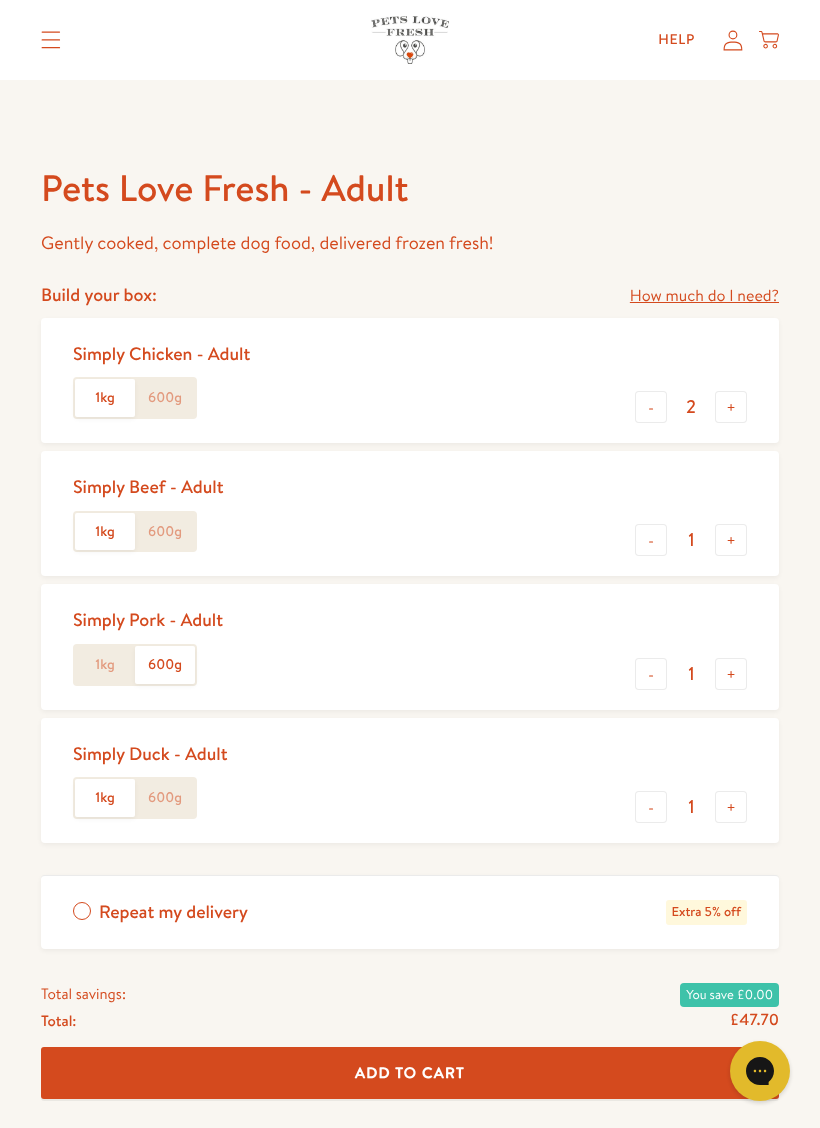 click on "-" at bounding box center [651, 407] 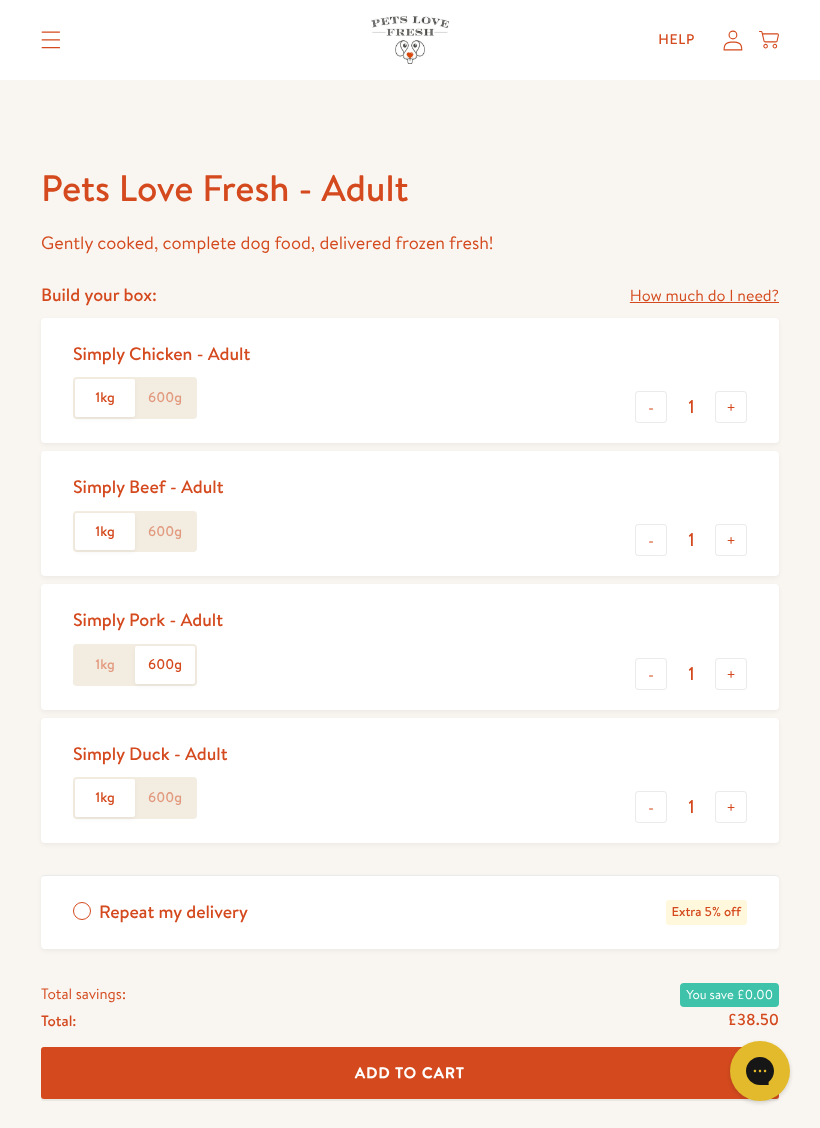 click on "-" at bounding box center [651, 407] 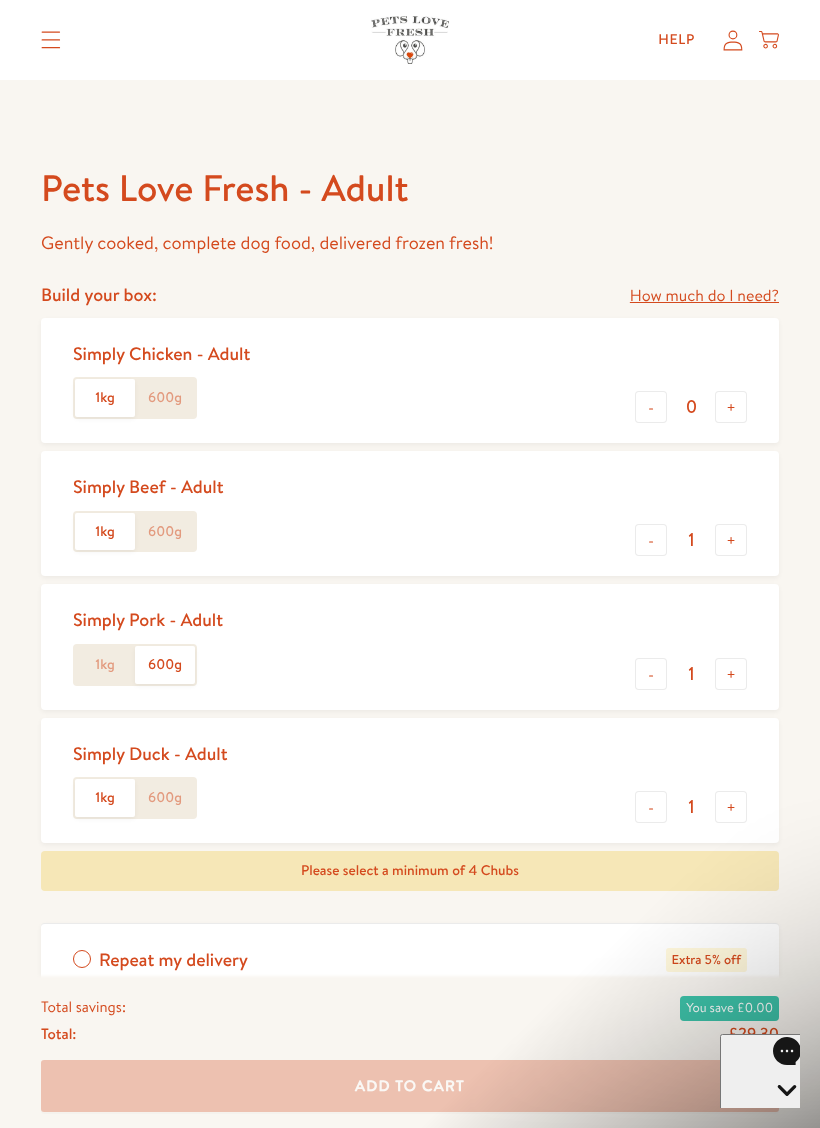 scroll, scrollTop: 0, scrollLeft: 0, axis: both 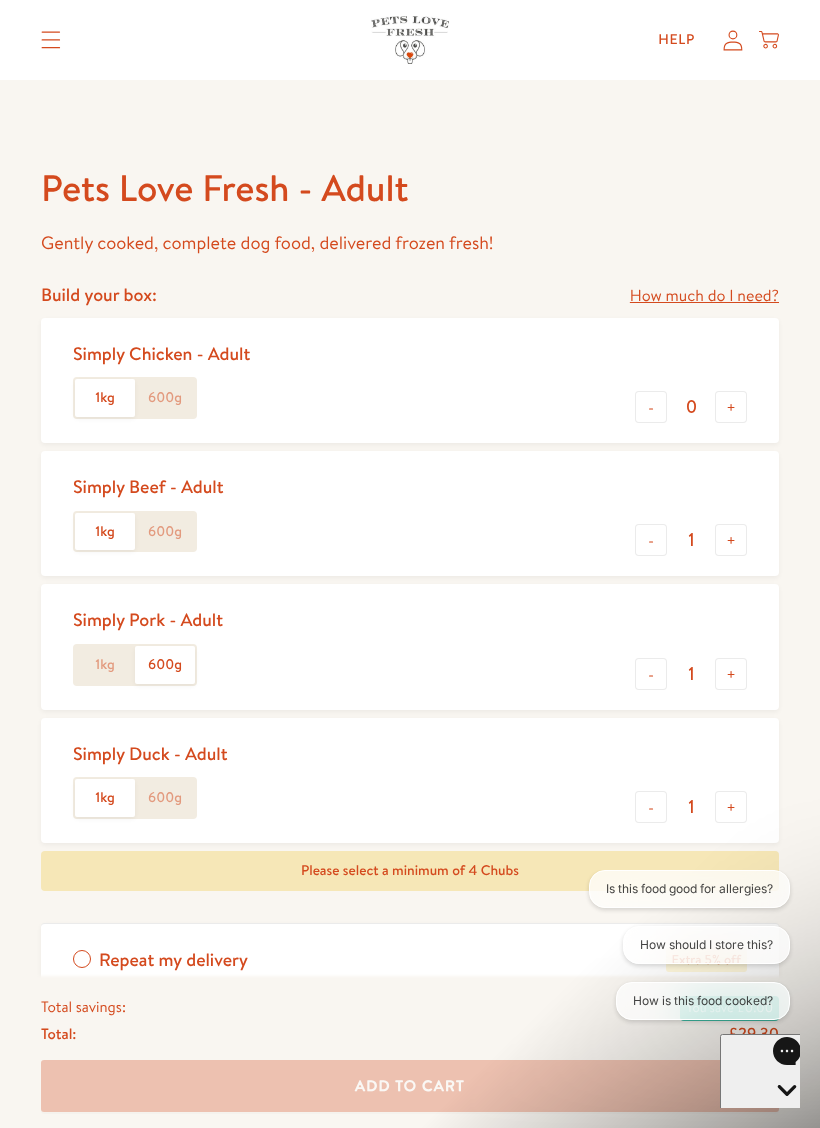 click on "-" at bounding box center (651, 540) 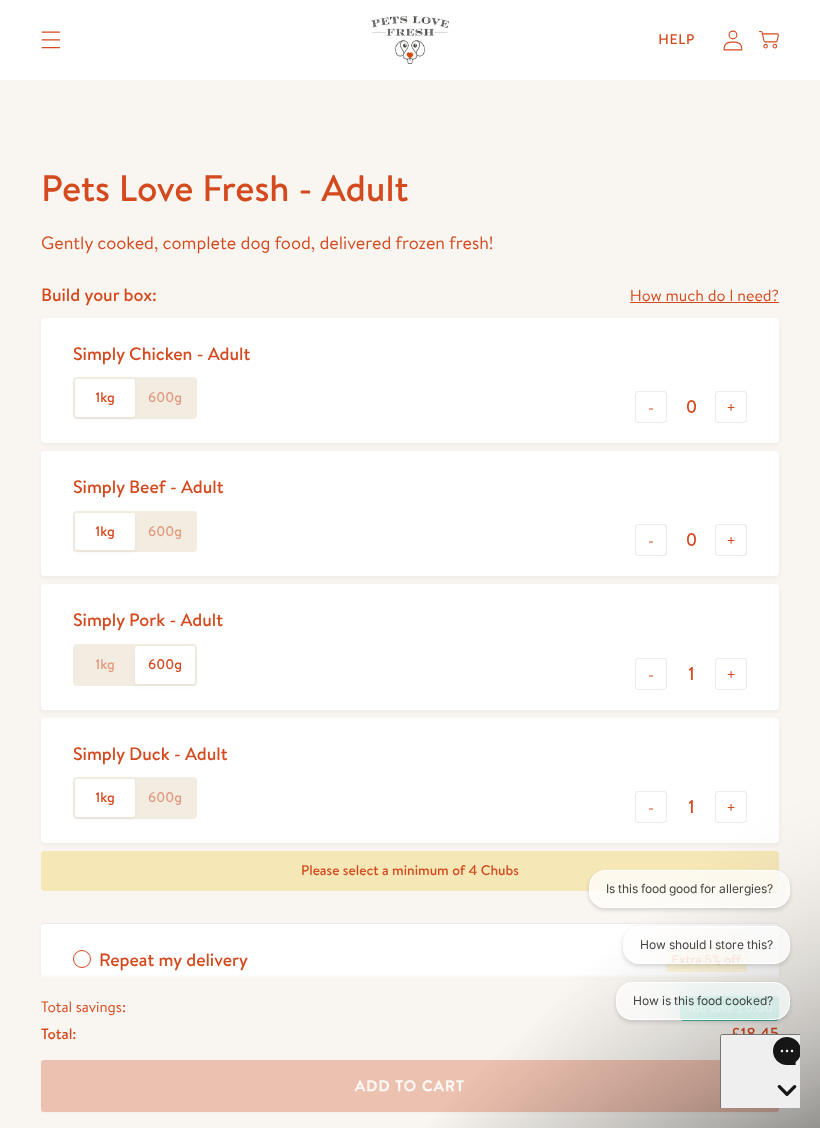 click on "+" at bounding box center (731, 540) 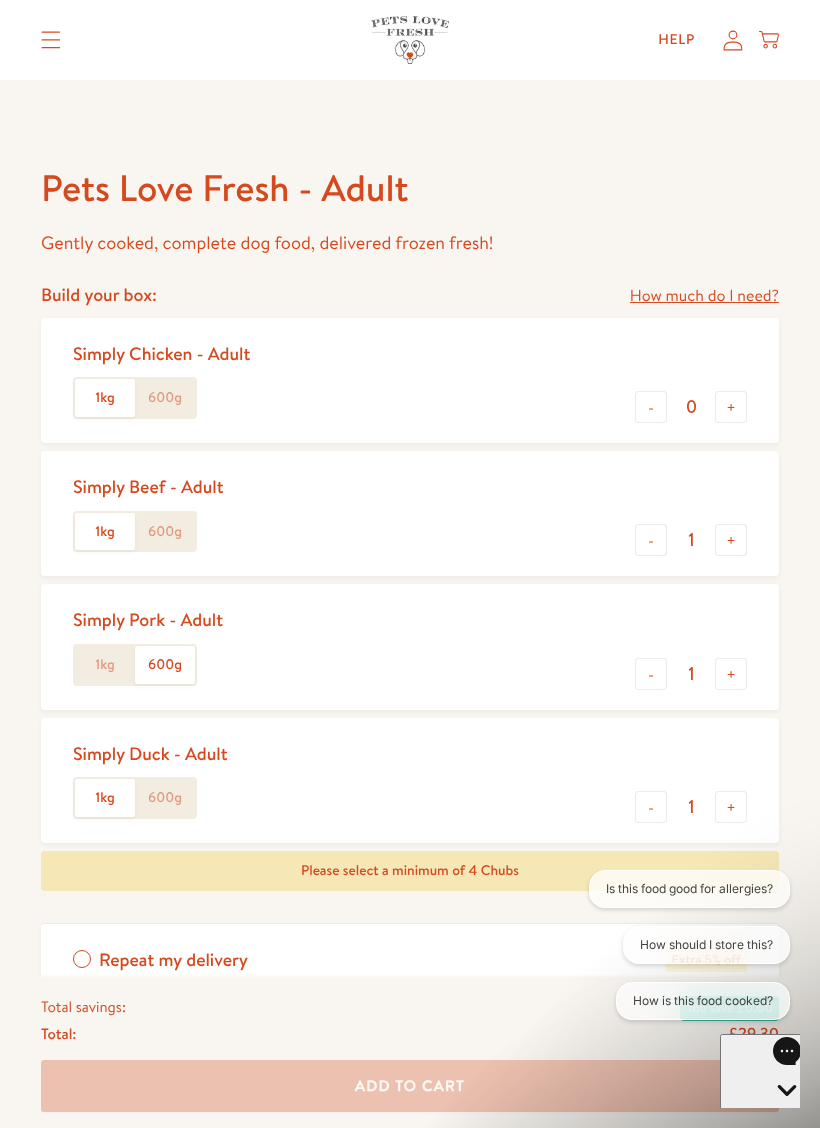 click on "+" at bounding box center (731, 540) 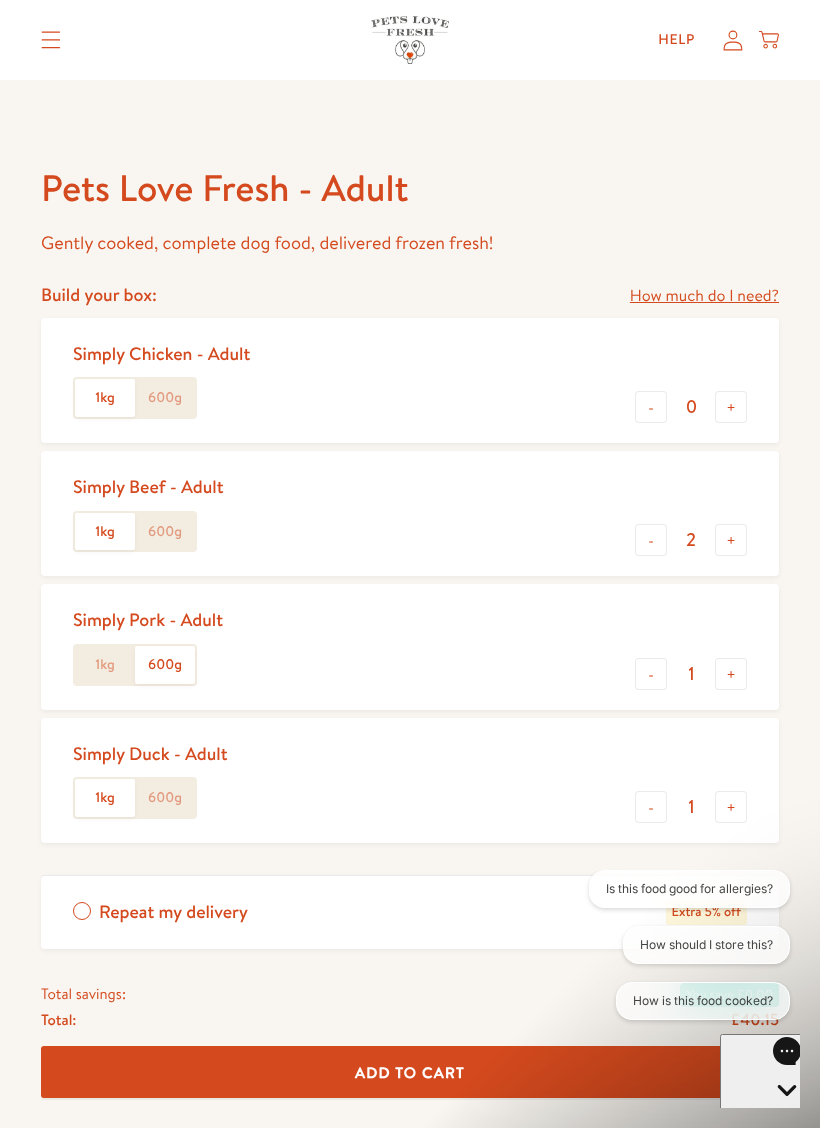 click on "+" at bounding box center [731, 807] 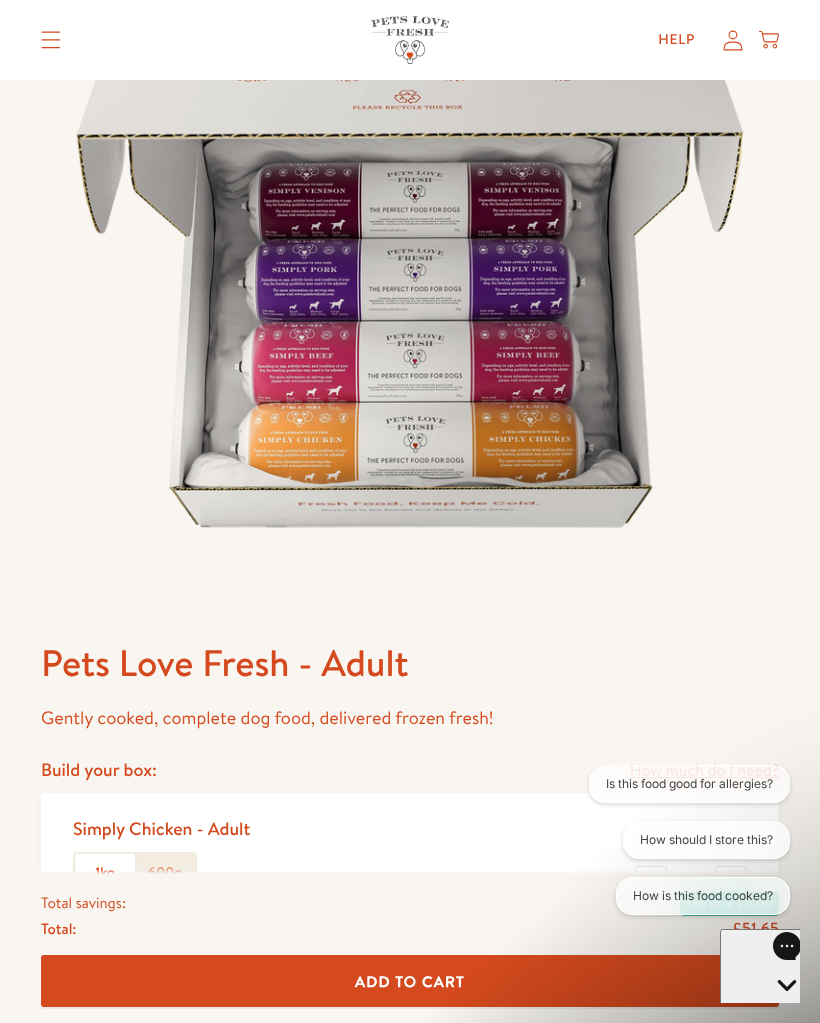 scroll, scrollTop: 0, scrollLeft: 0, axis: both 